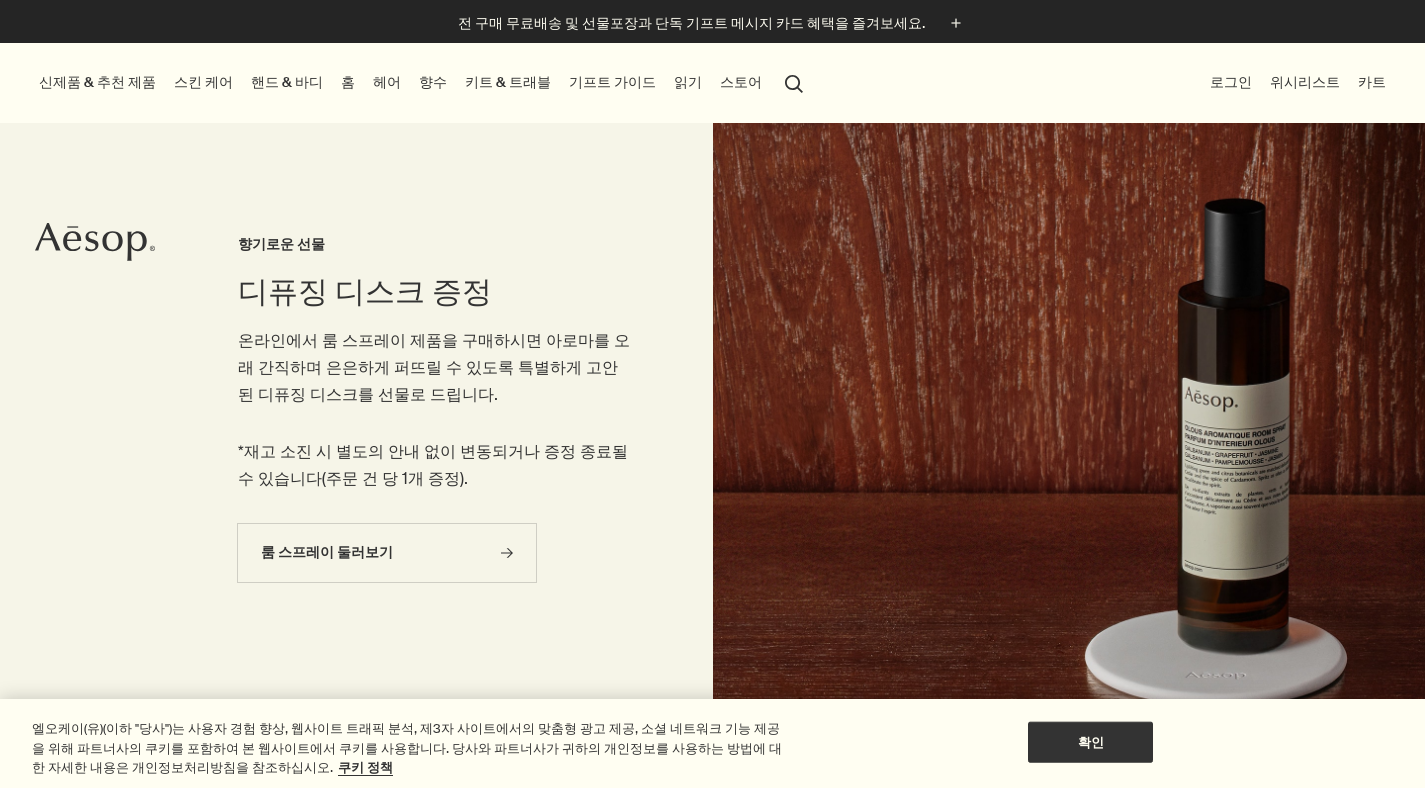 scroll, scrollTop: 0, scrollLeft: 0, axis: both 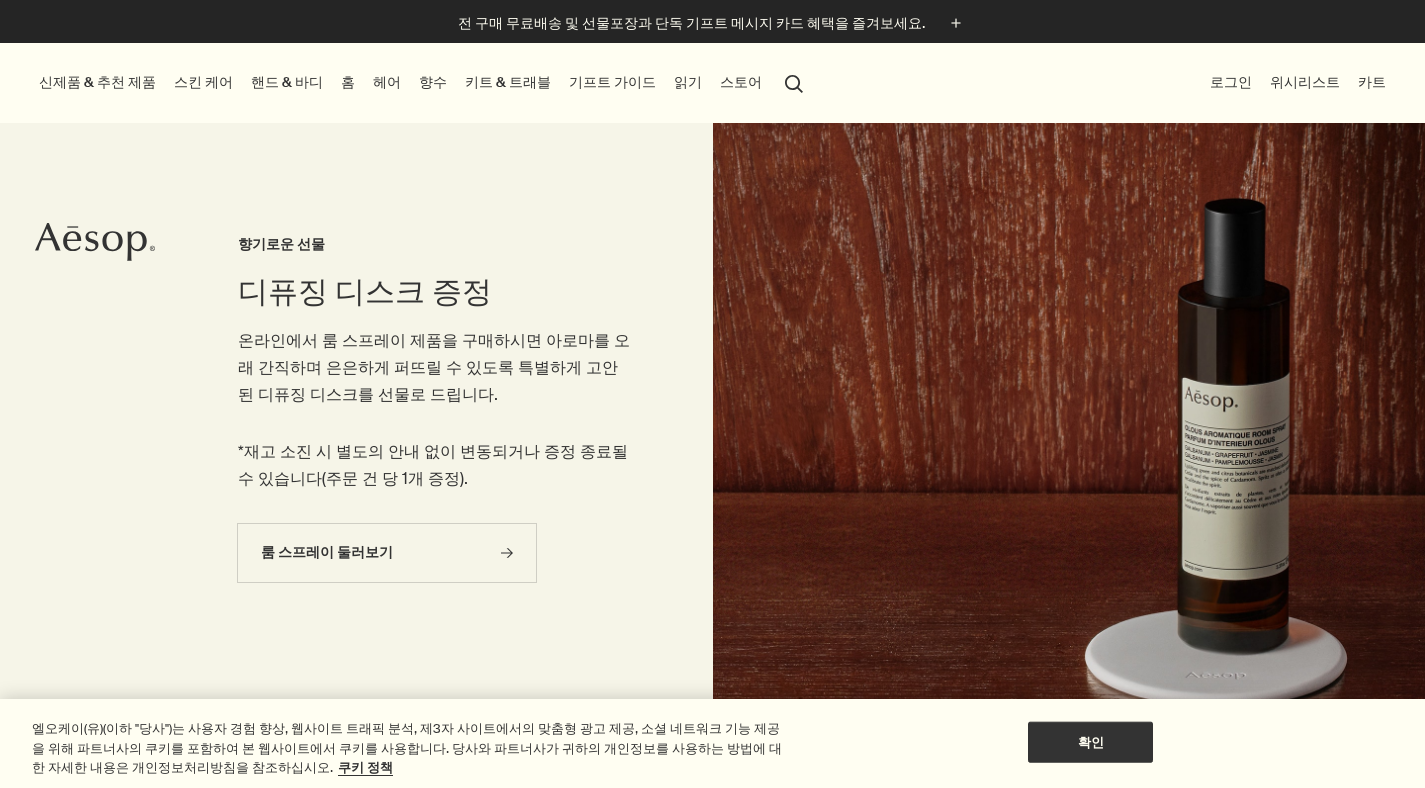 click on "향수" at bounding box center (433, 82) 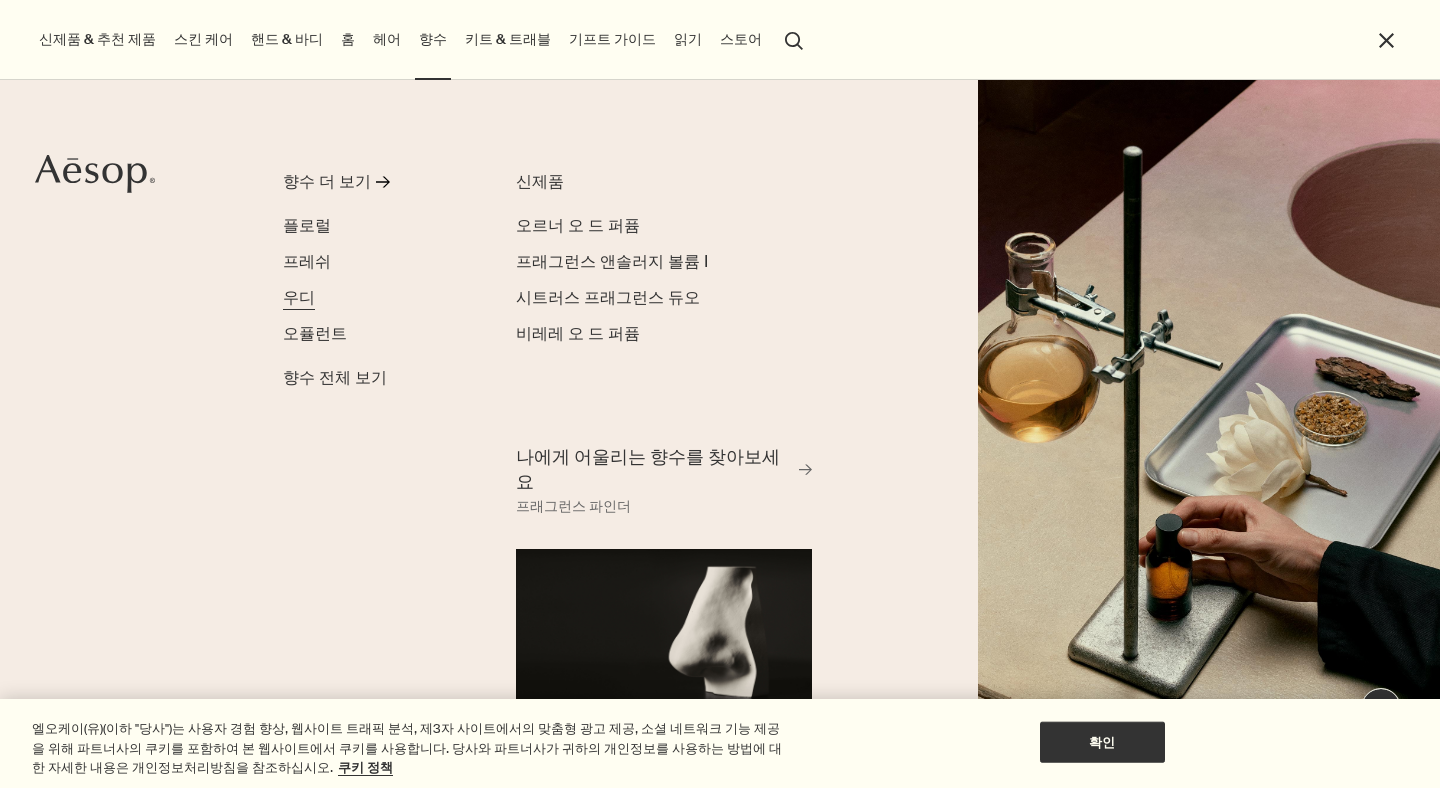 click on "우디" at bounding box center [299, 297] 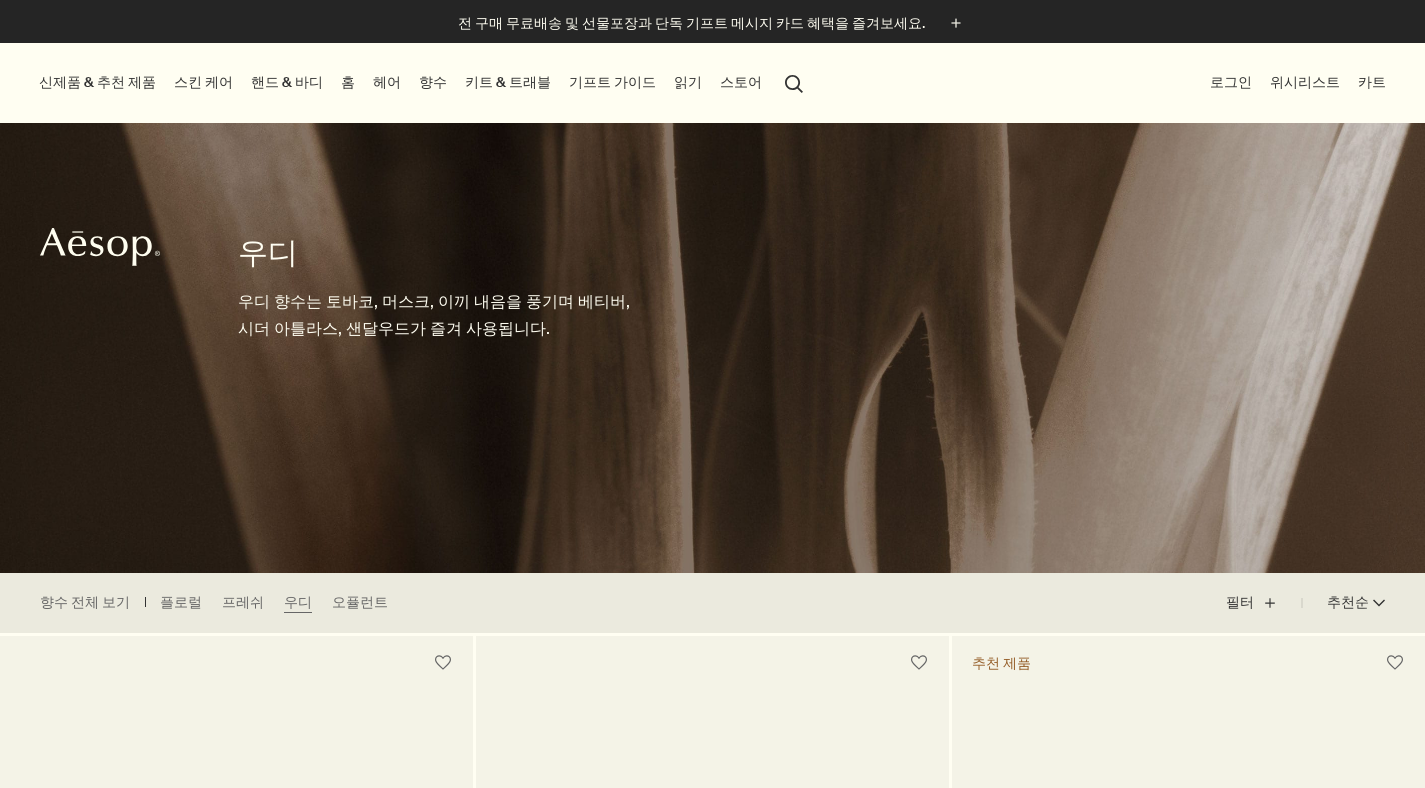 scroll, scrollTop: 0, scrollLeft: 0, axis: both 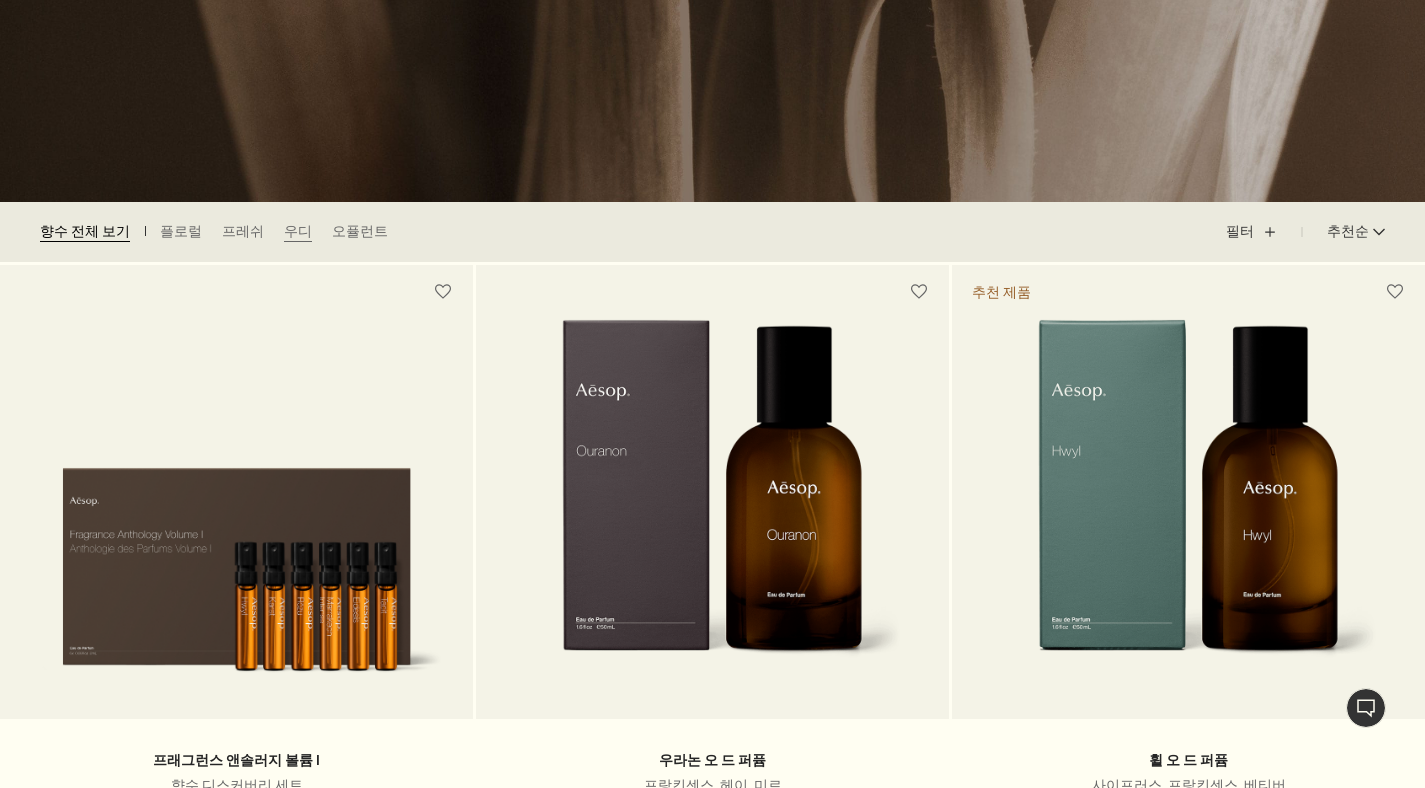 click on "향수 전체 보기" at bounding box center [85, 232] 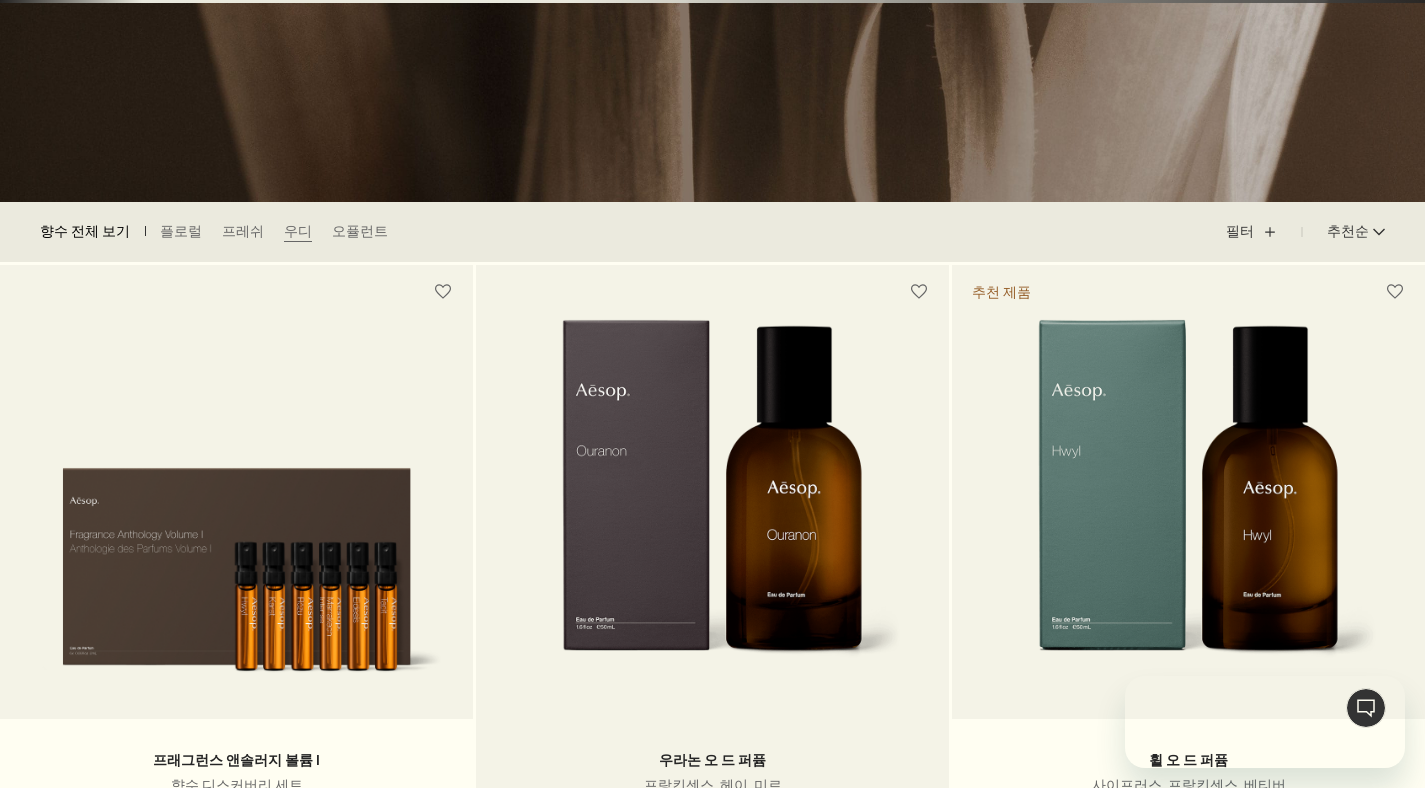 scroll, scrollTop: 0, scrollLeft: 0, axis: both 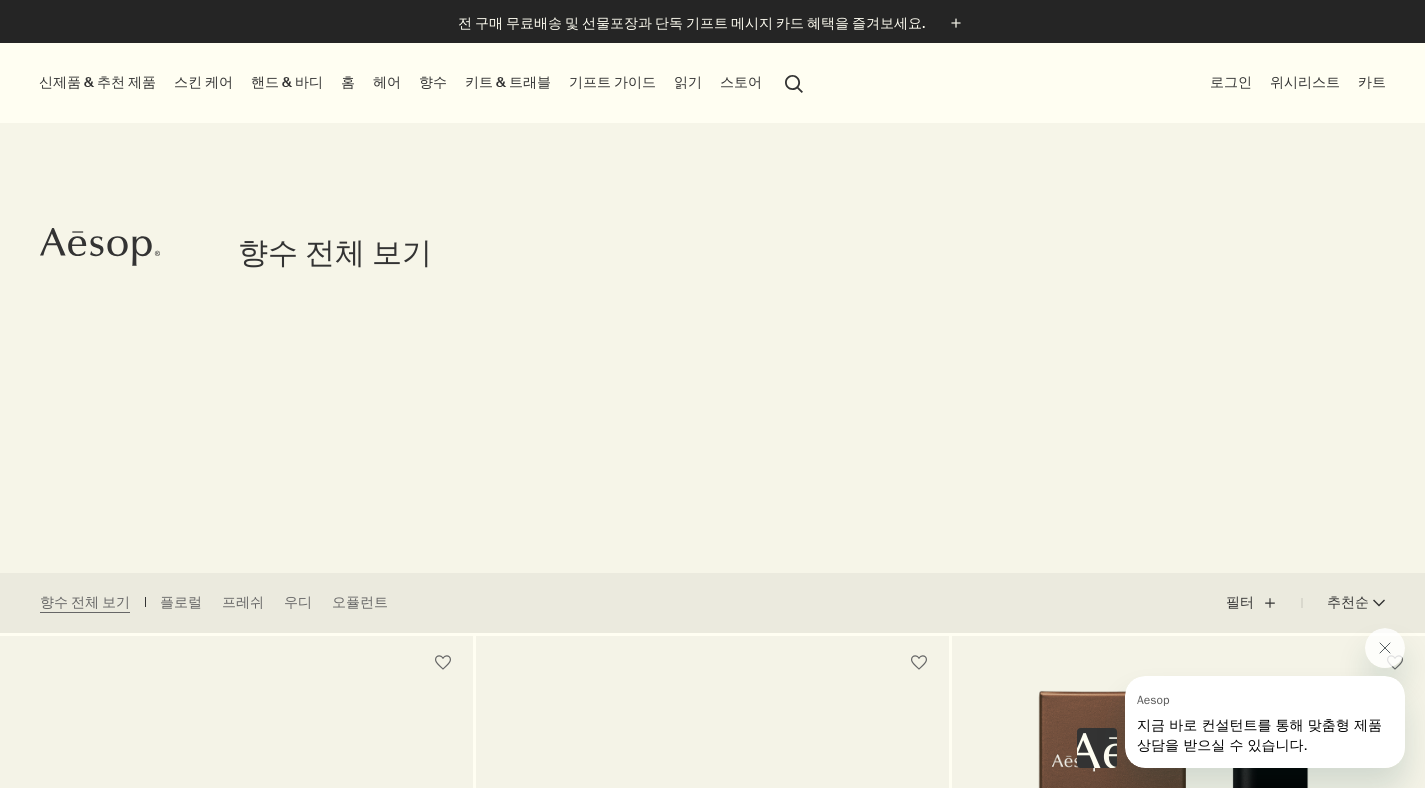 click on "키트 & 트래블" at bounding box center [508, 82] 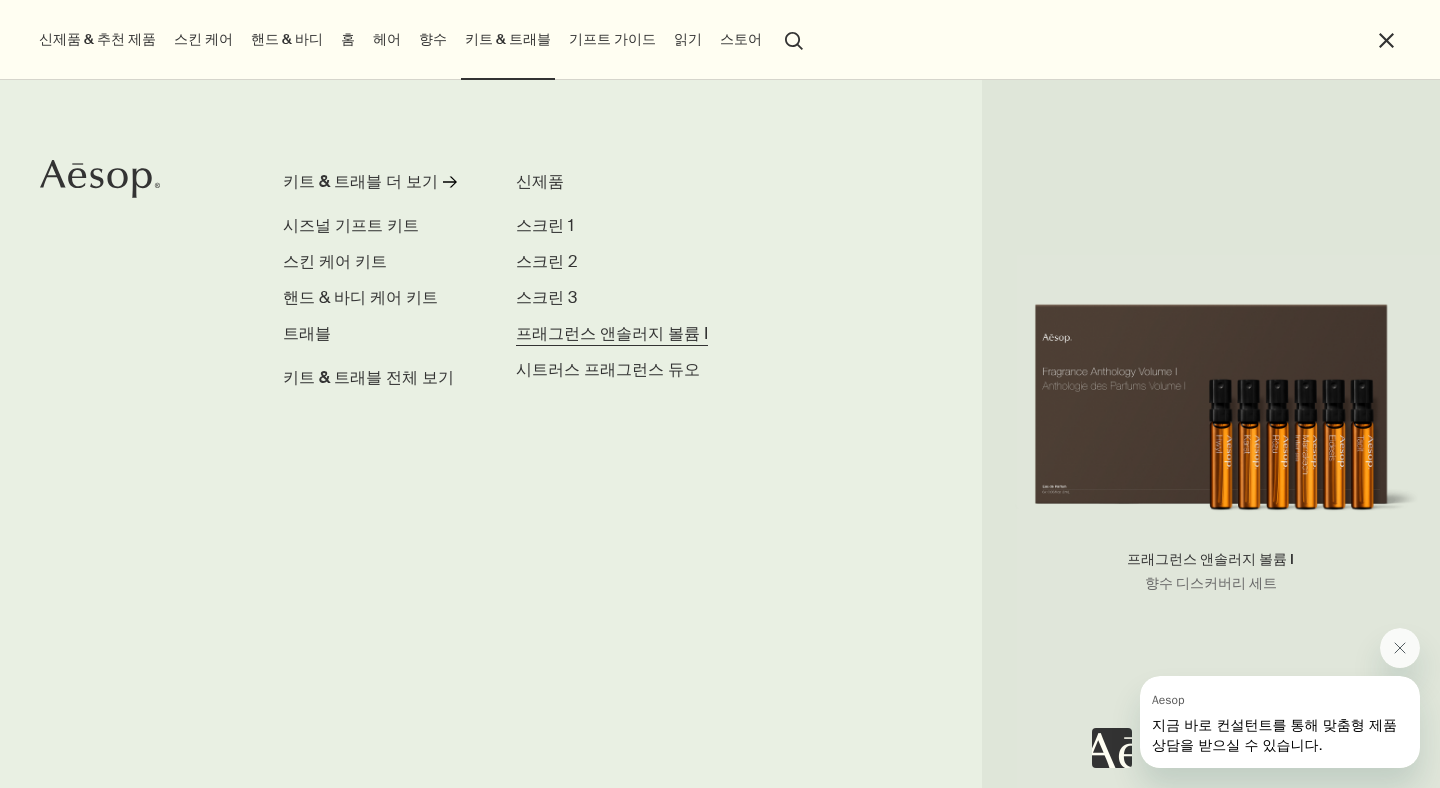 click on "프래그런스 앤솔러지 볼륨 I" at bounding box center [612, 333] 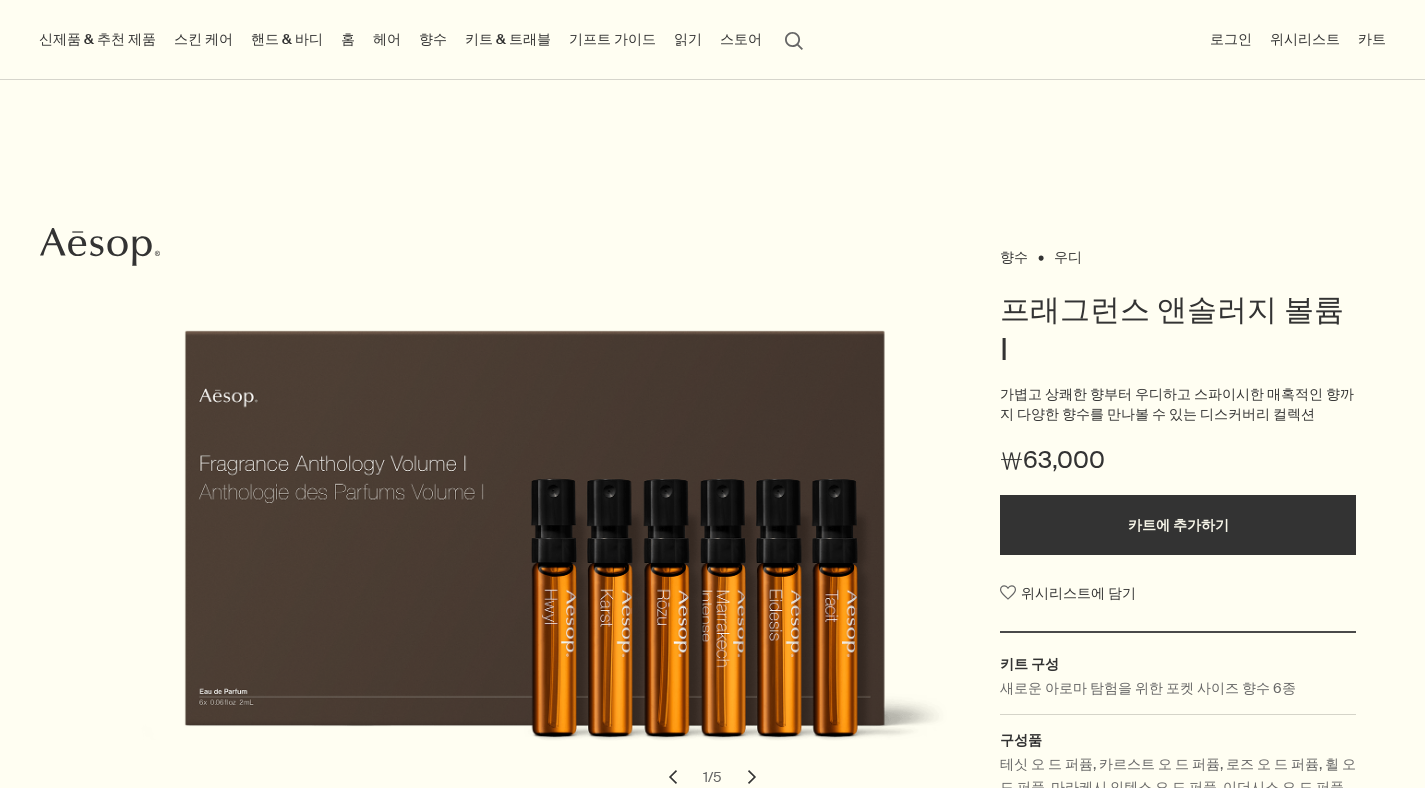 scroll, scrollTop: 0, scrollLeft: 0, axis: both 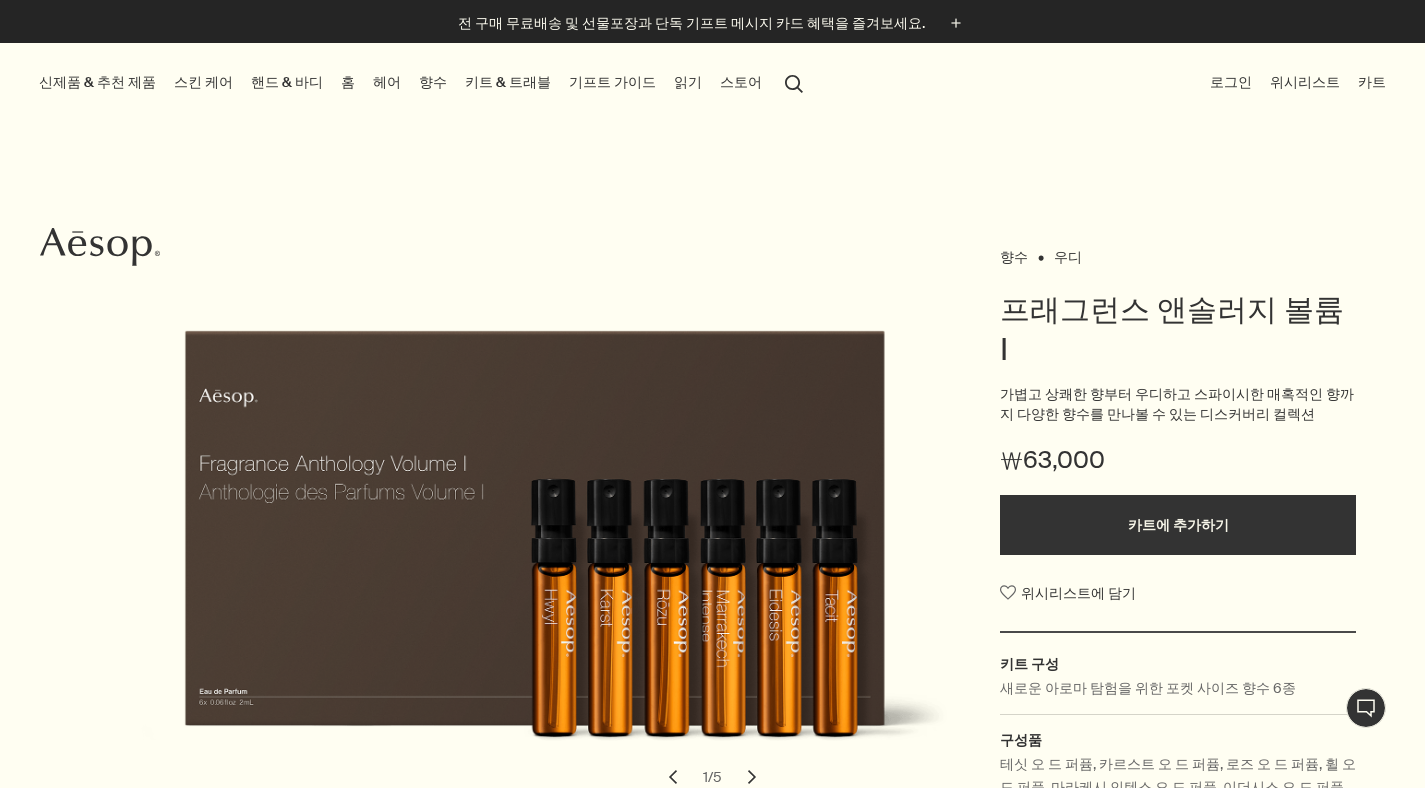click on "핸드 & 바디" at bounding box center [287, 82] 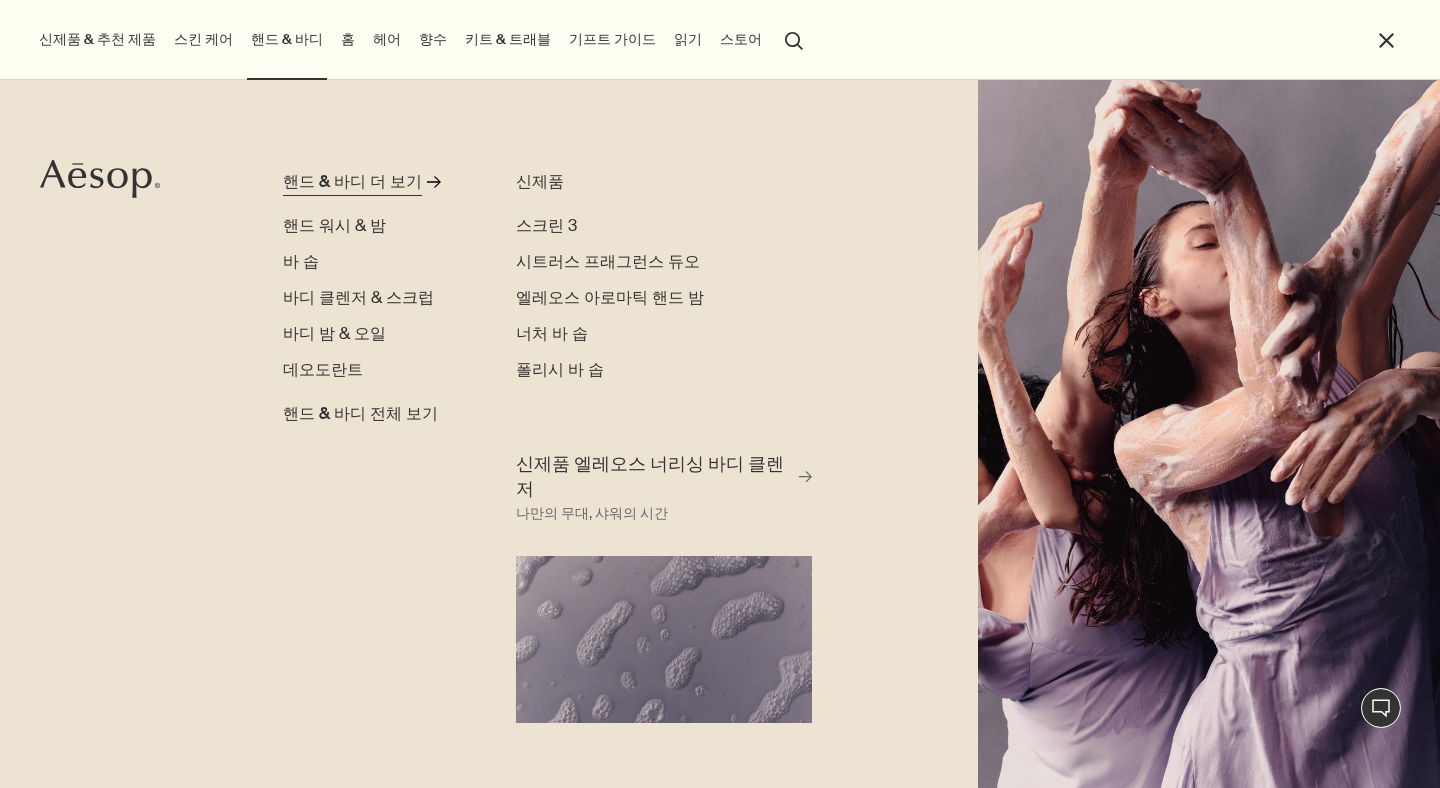click on "핸드 & 바디 더 보기" at bounding box center [352, 182] 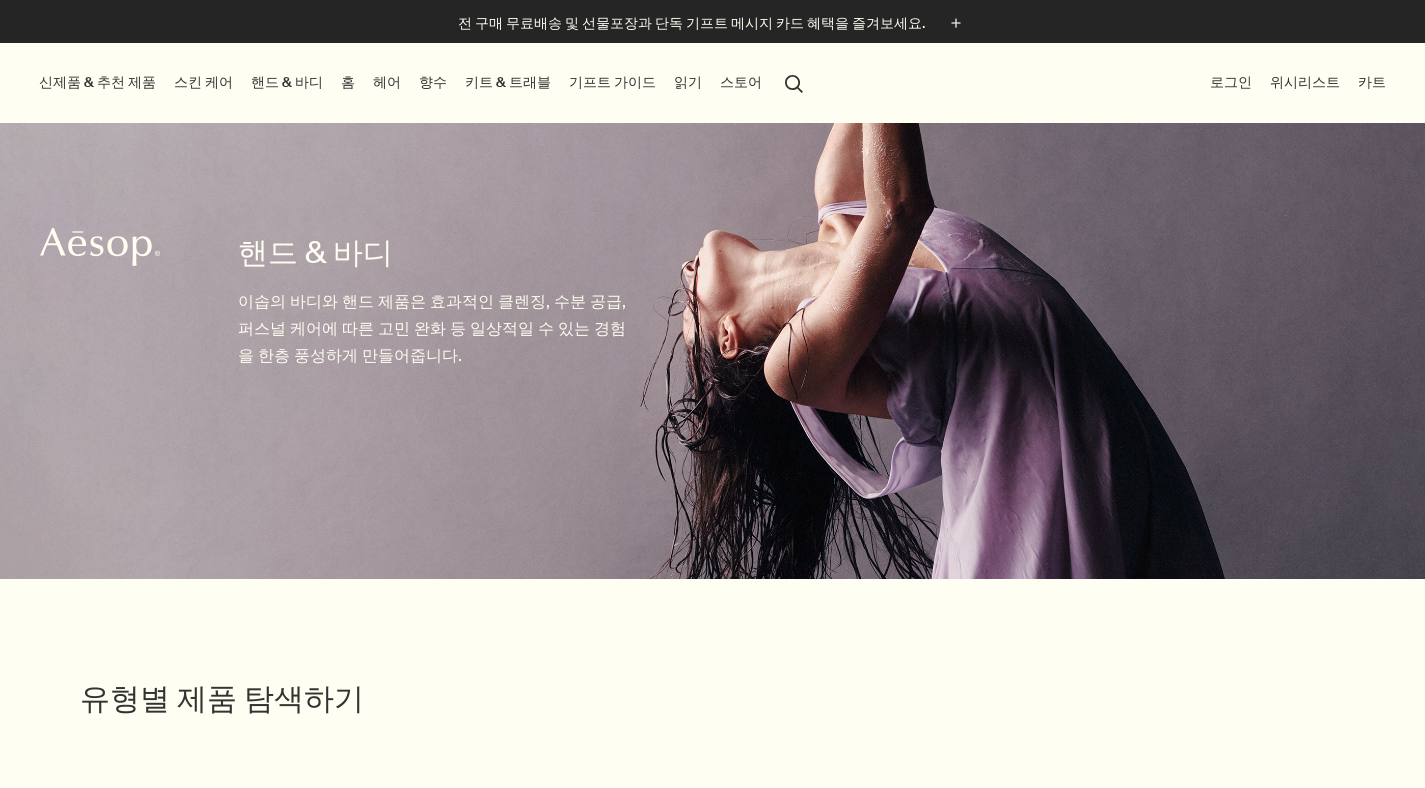 scroll, scrollTop: 675, scrollLeft: 0, axis: vertical 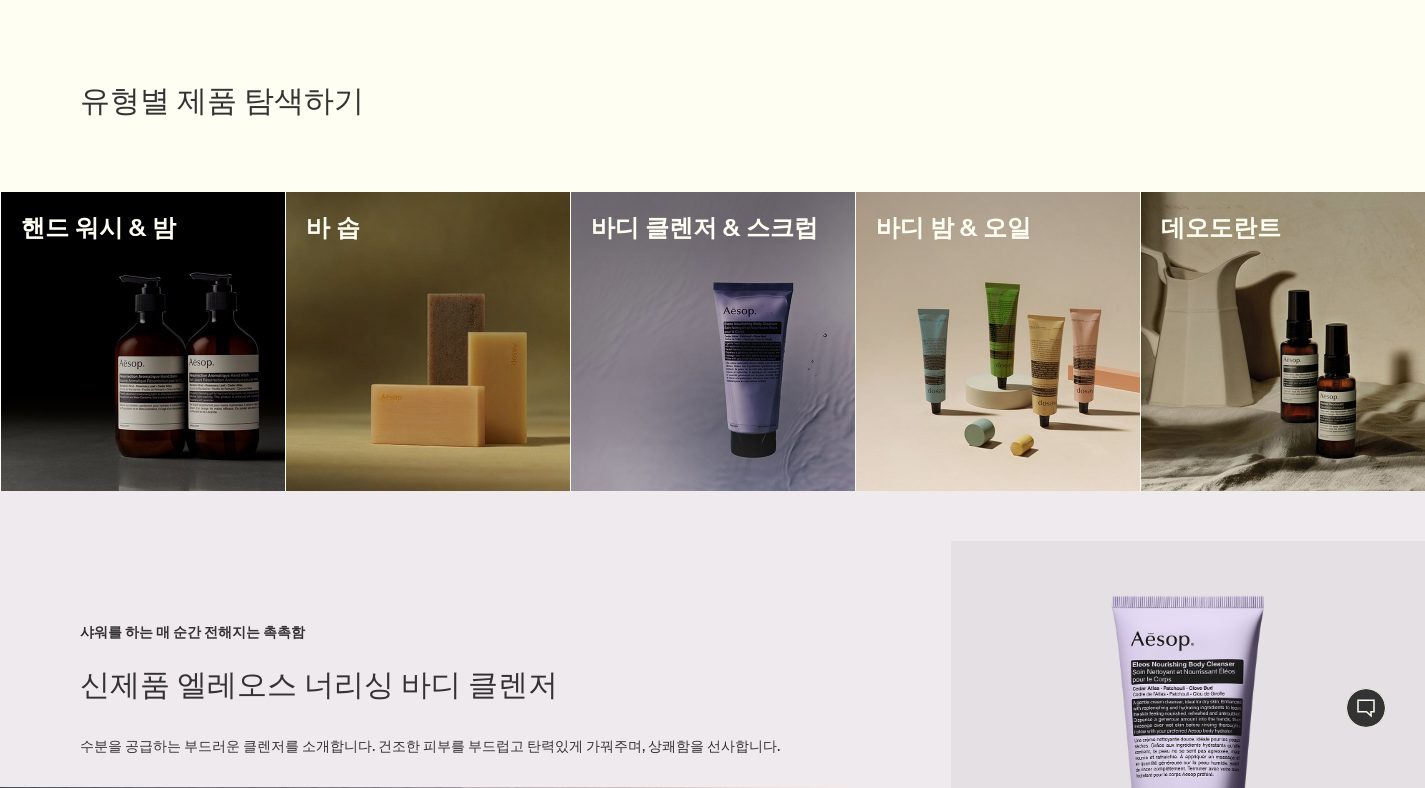 click at bounding box center [998, 341] 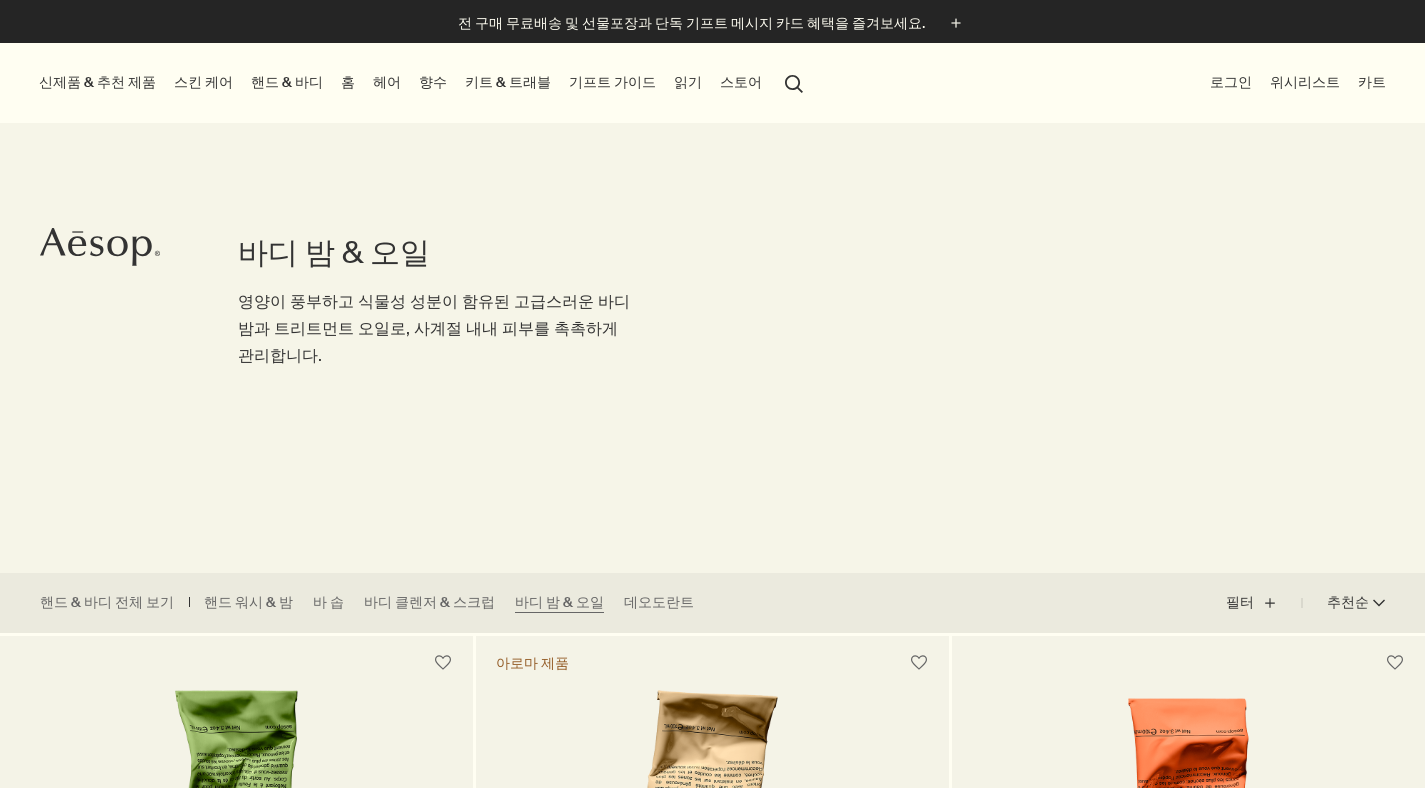scroll, scrollTop: 0, scrollLeft: 0, axis: both 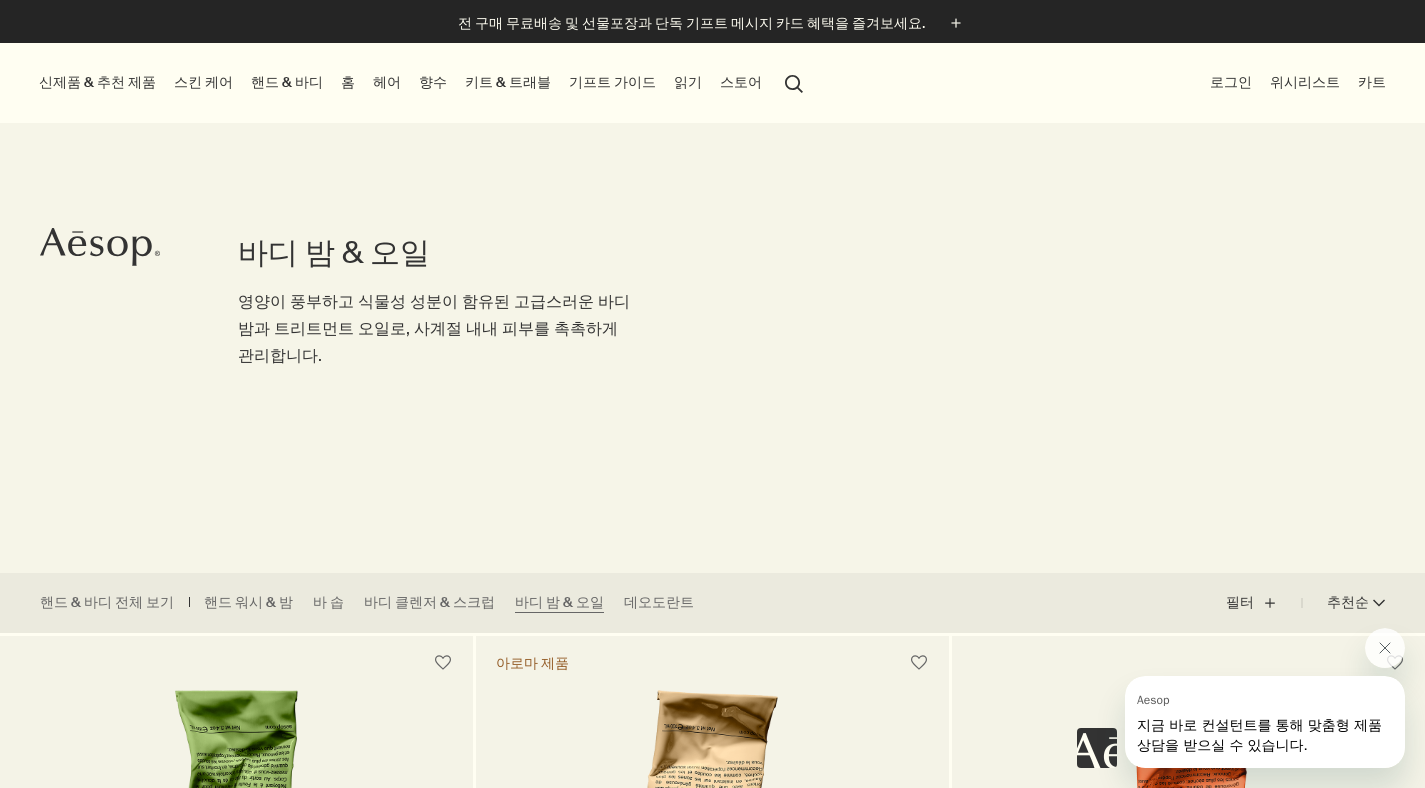click on "스킨 케어" at bounding box center [203, 82] 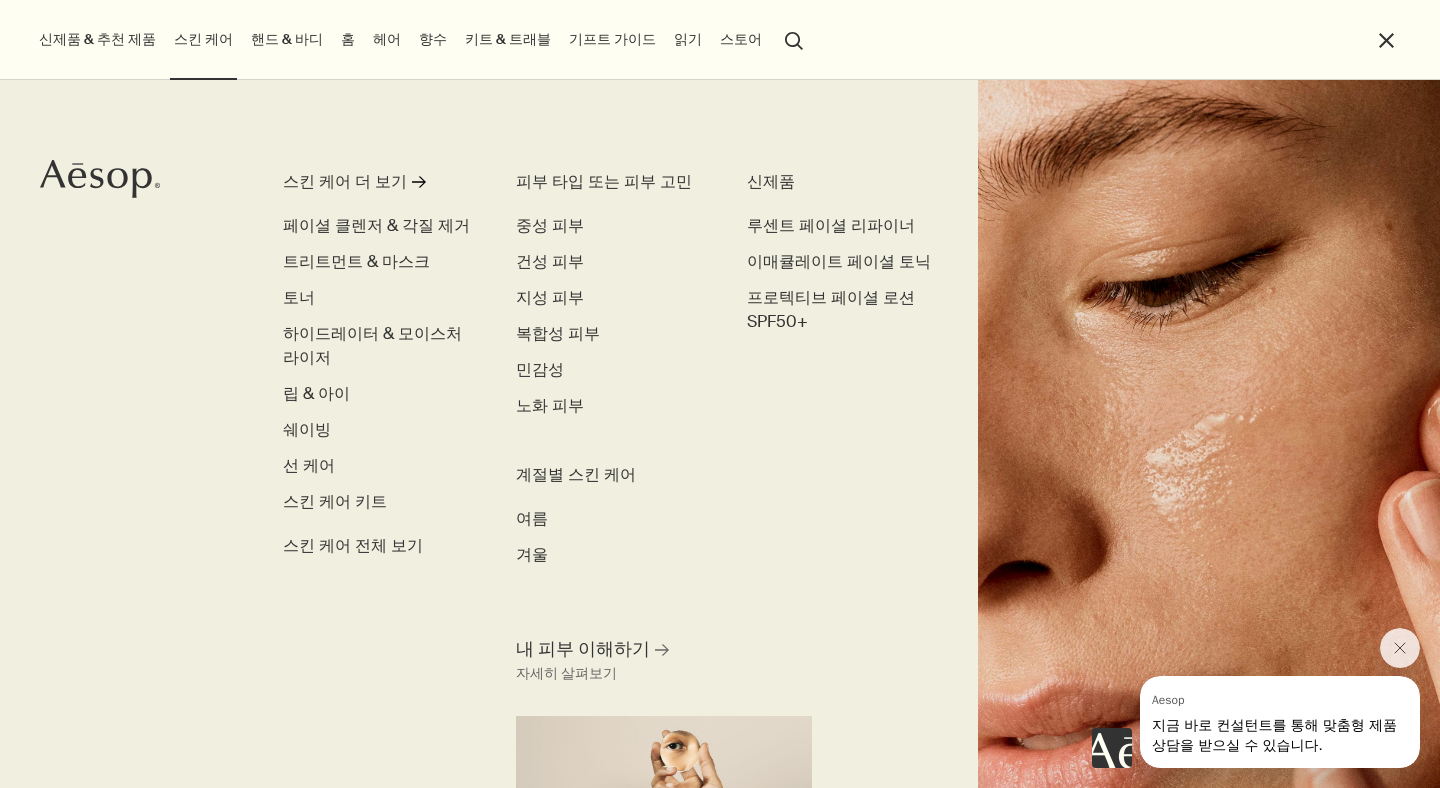 click on "핸드 & 바디" at bounding box center (287, 39) 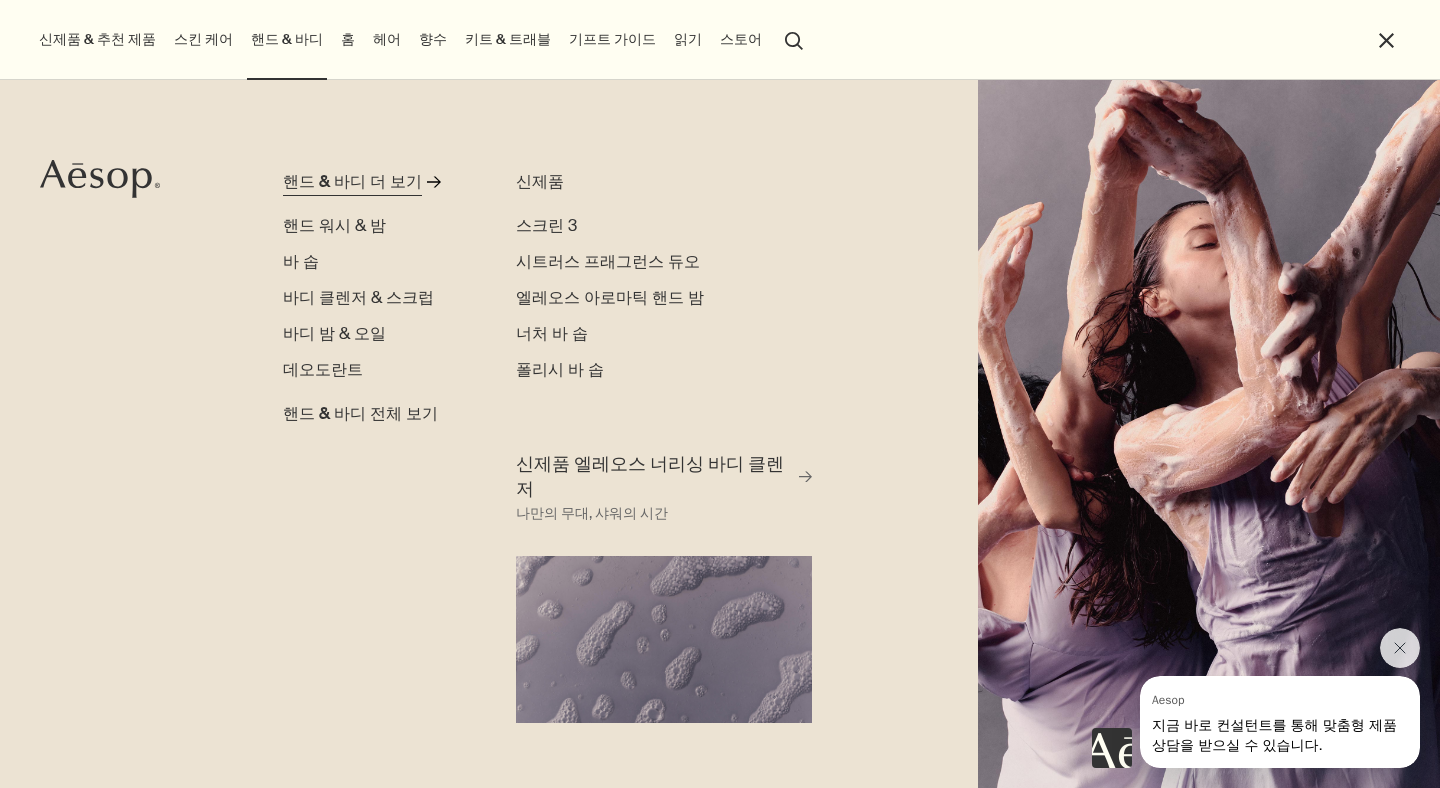 click on "핸드 & 바디 더 보기" at bounding box center (352, 182) 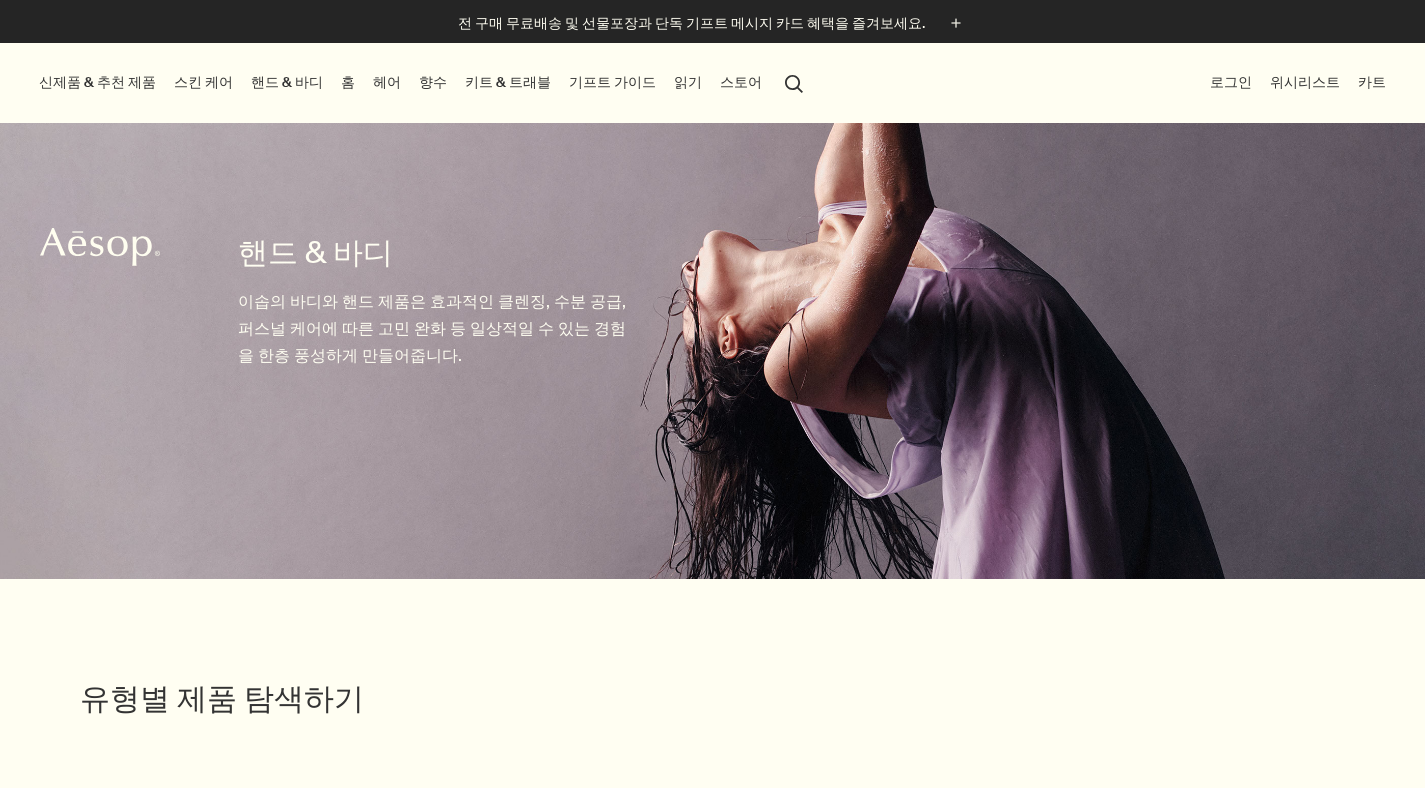scroll, scrollTop: 686, scrollLeft: 0, axis: vertical 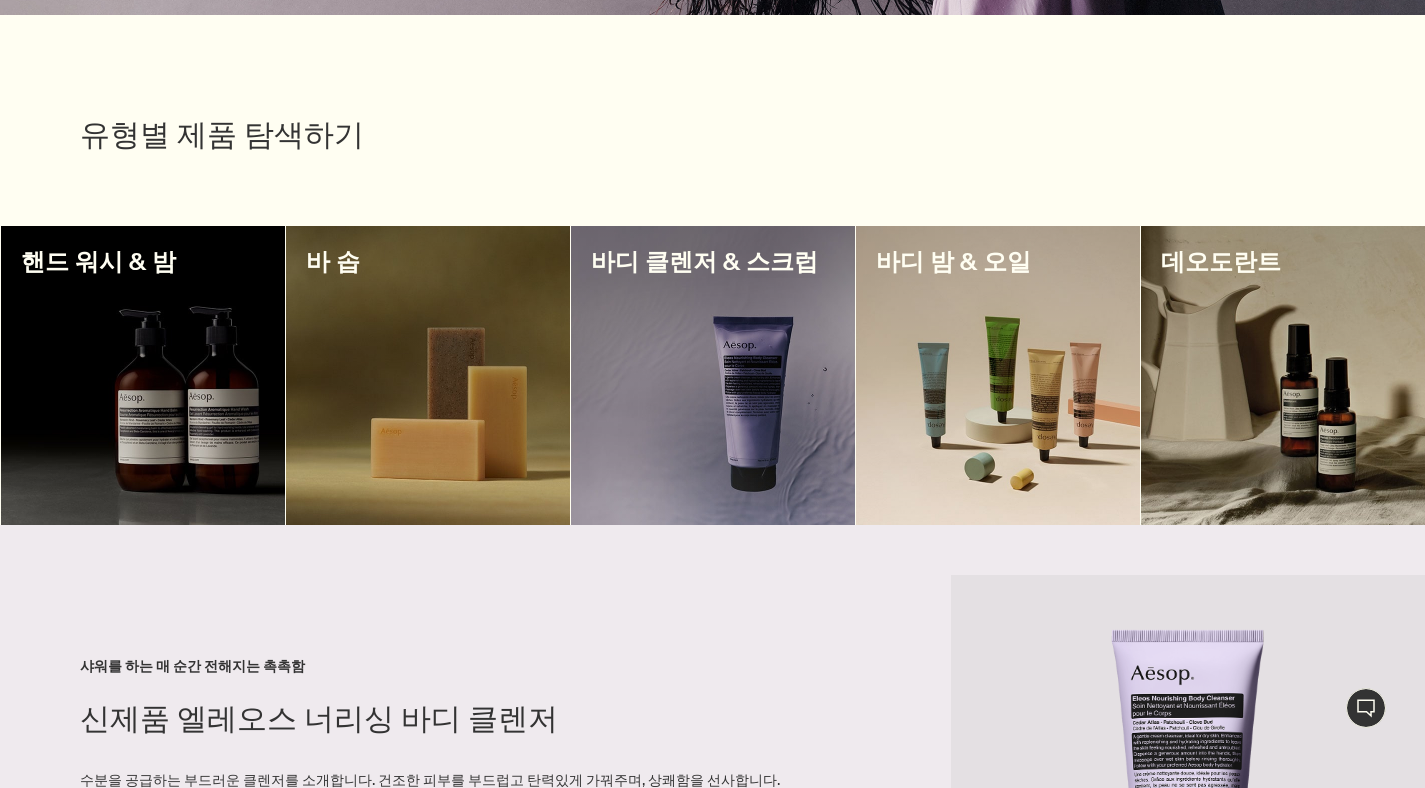 click at bounding box center [143, 375] 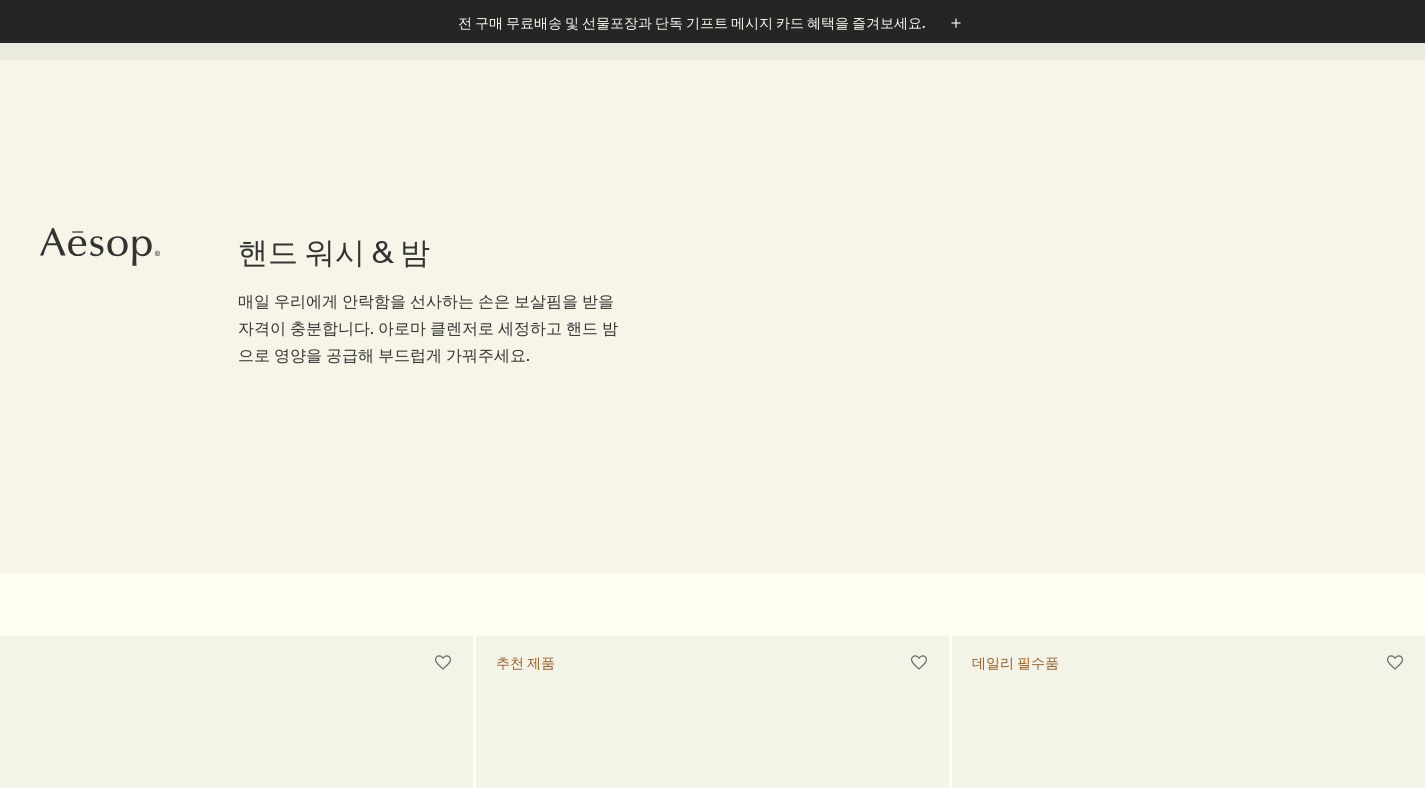 scroll, scrollTop: 971, scrollLeft: 0, axis: vertical 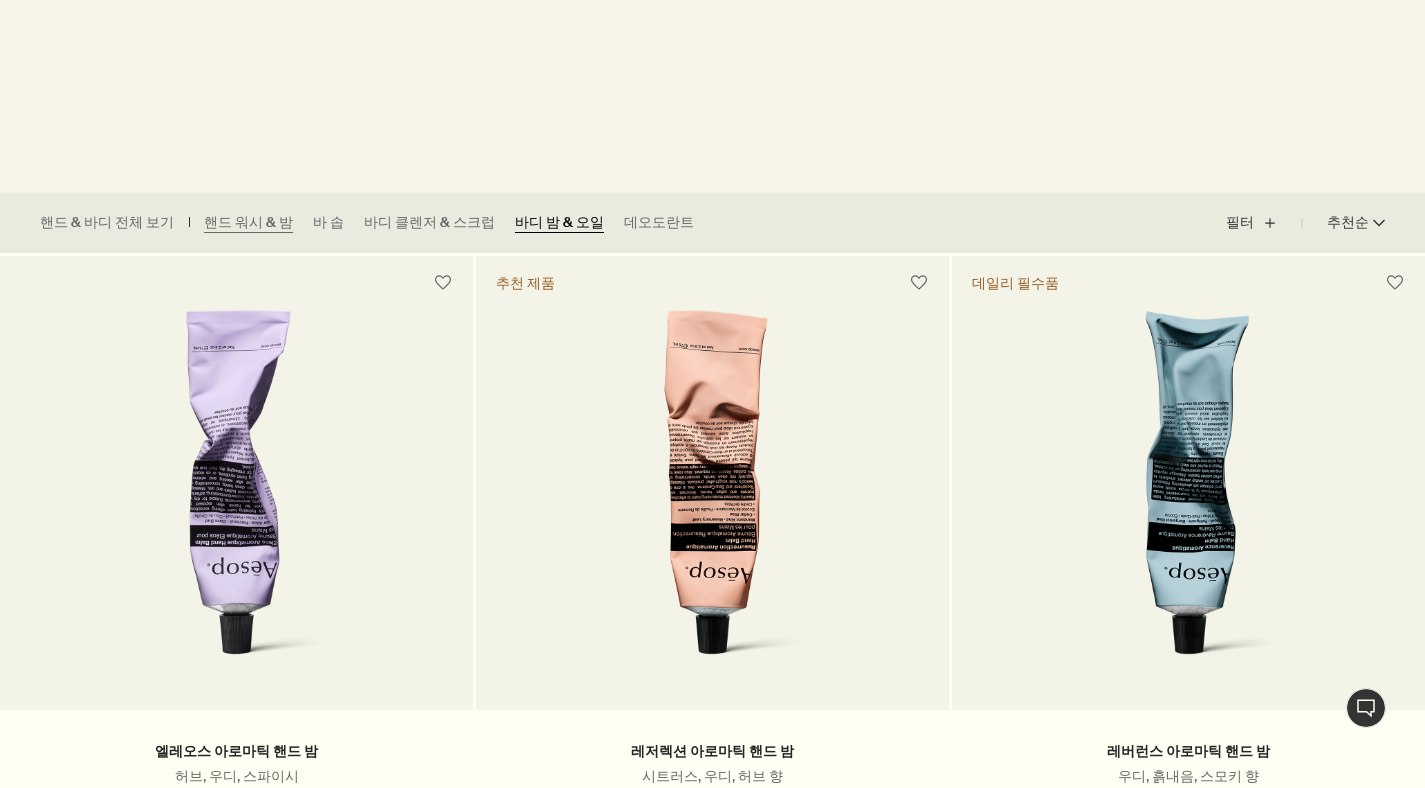 click on "바디 밤 & 오일" at bounding box center (559, 223) 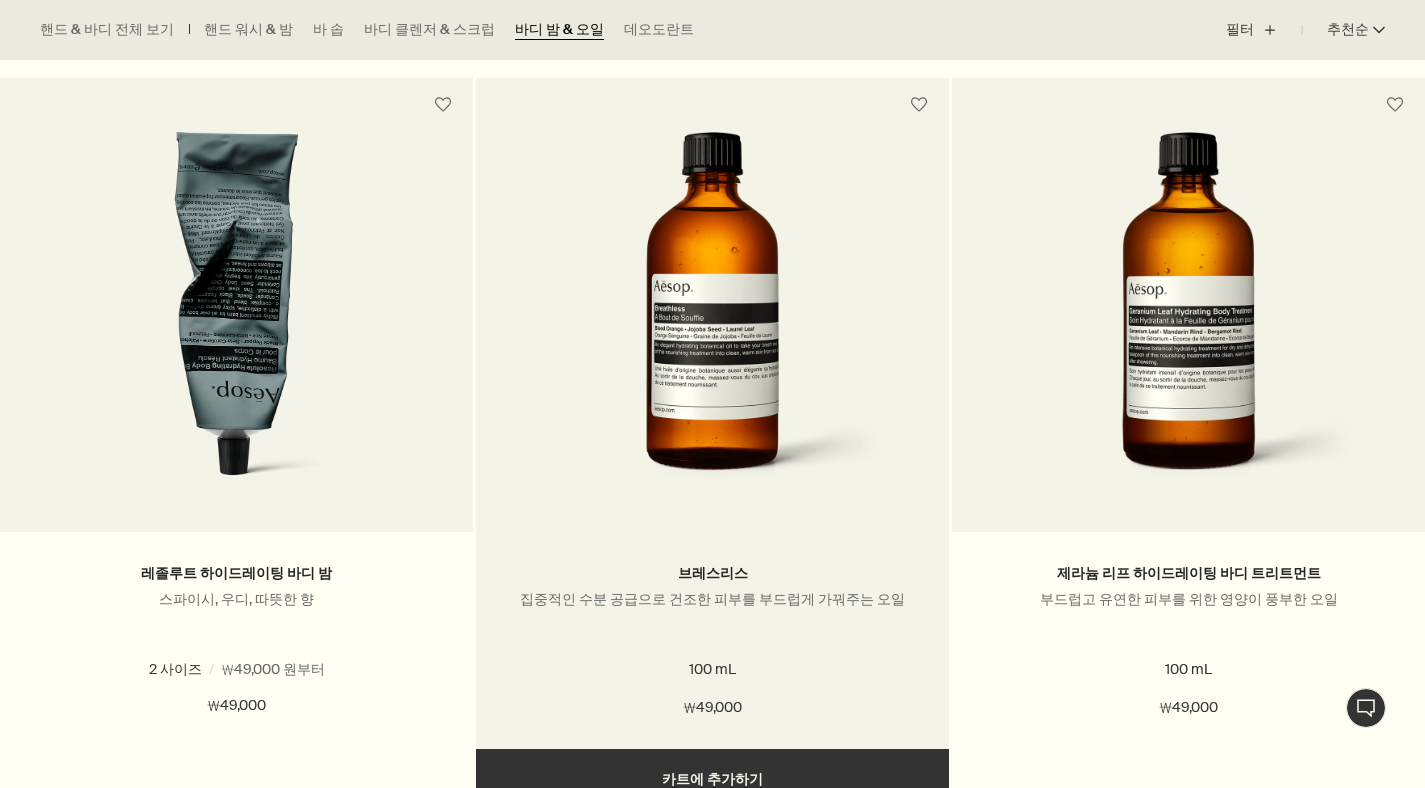 scroll, scrollTop: 1409, scrollLeft: 0, axis: vertical 